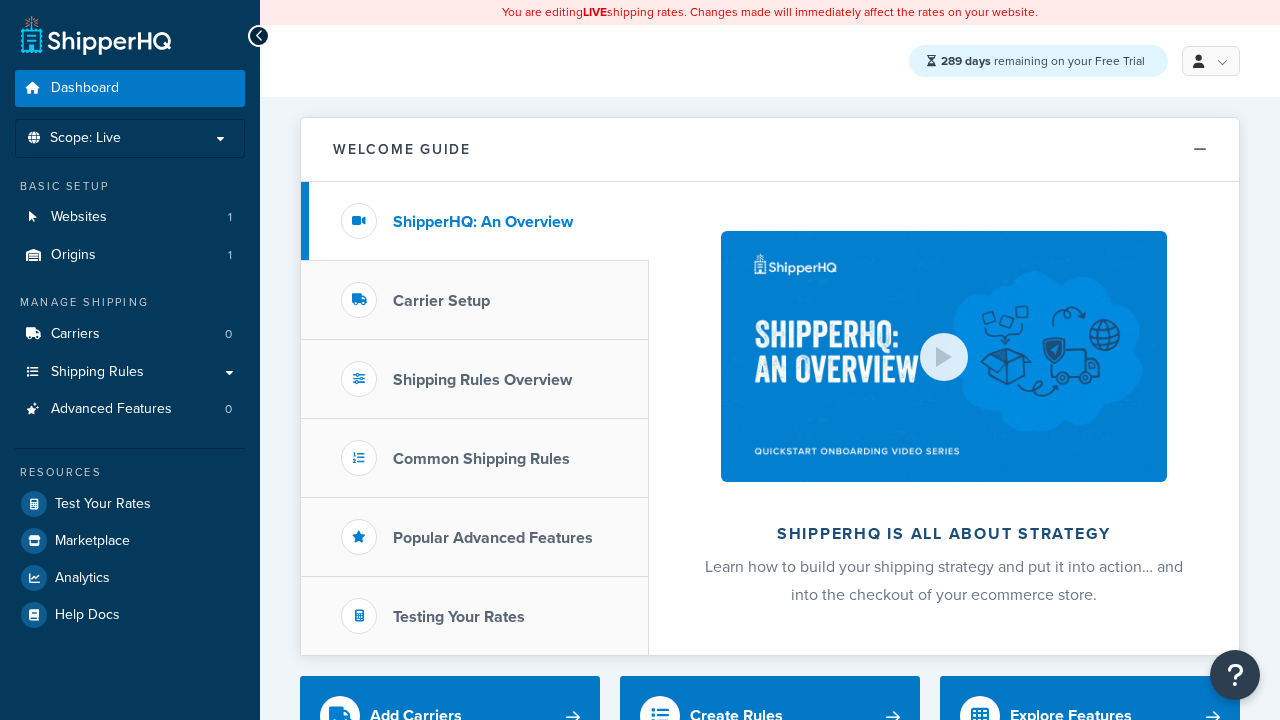 scroll, scrollTop: 0, scrollLeft: 0, axis: both 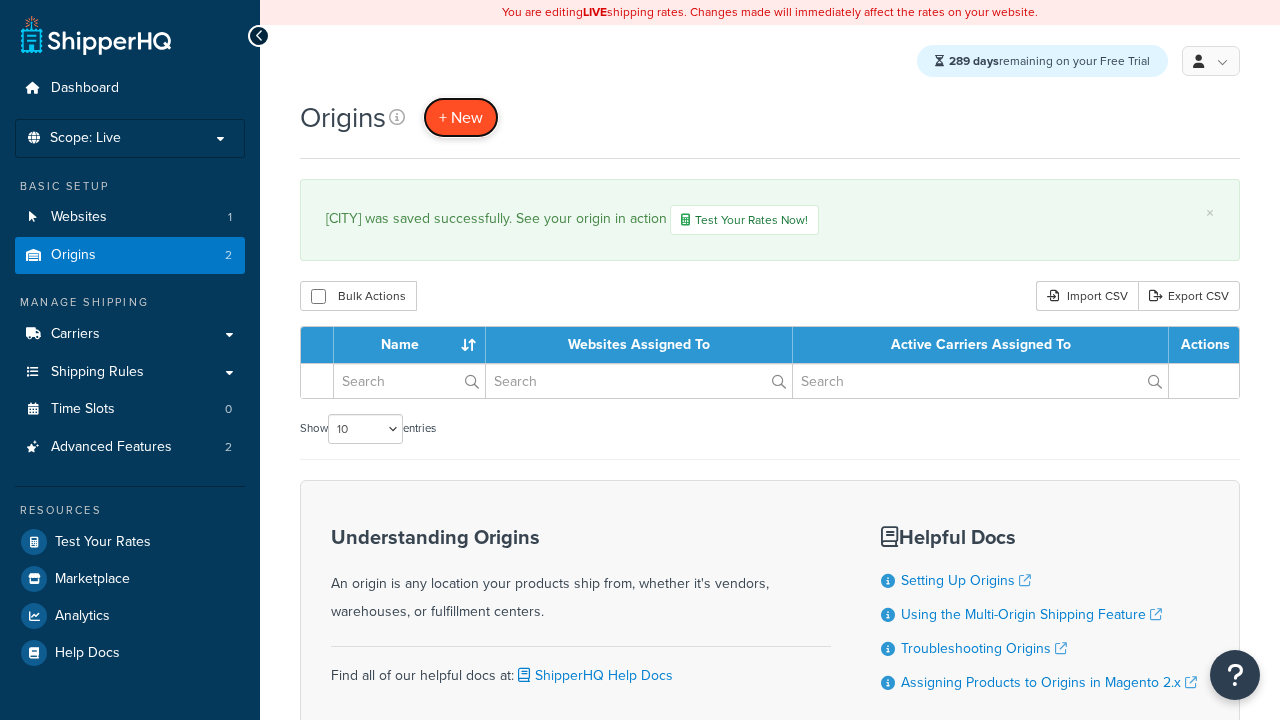 click on "+ New" at bounding box center [461, 117] 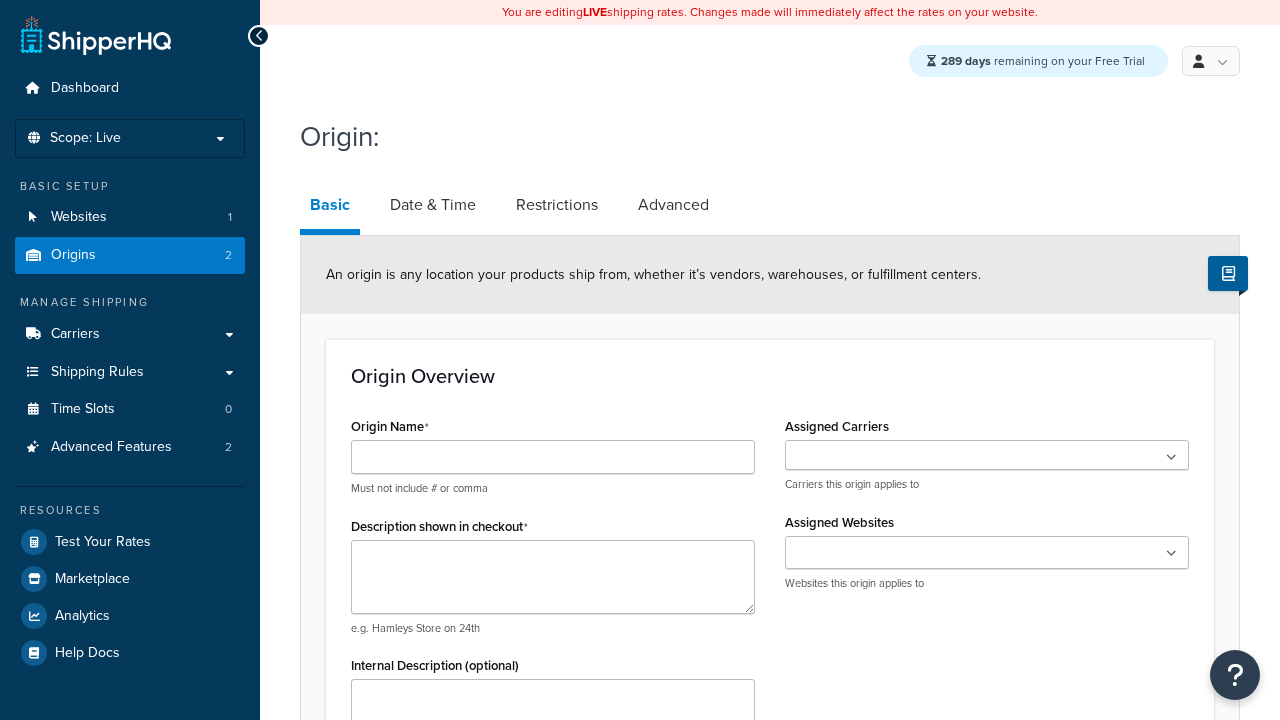 scroll, scrollTop: 0, scrollLeft: 0, axis: both 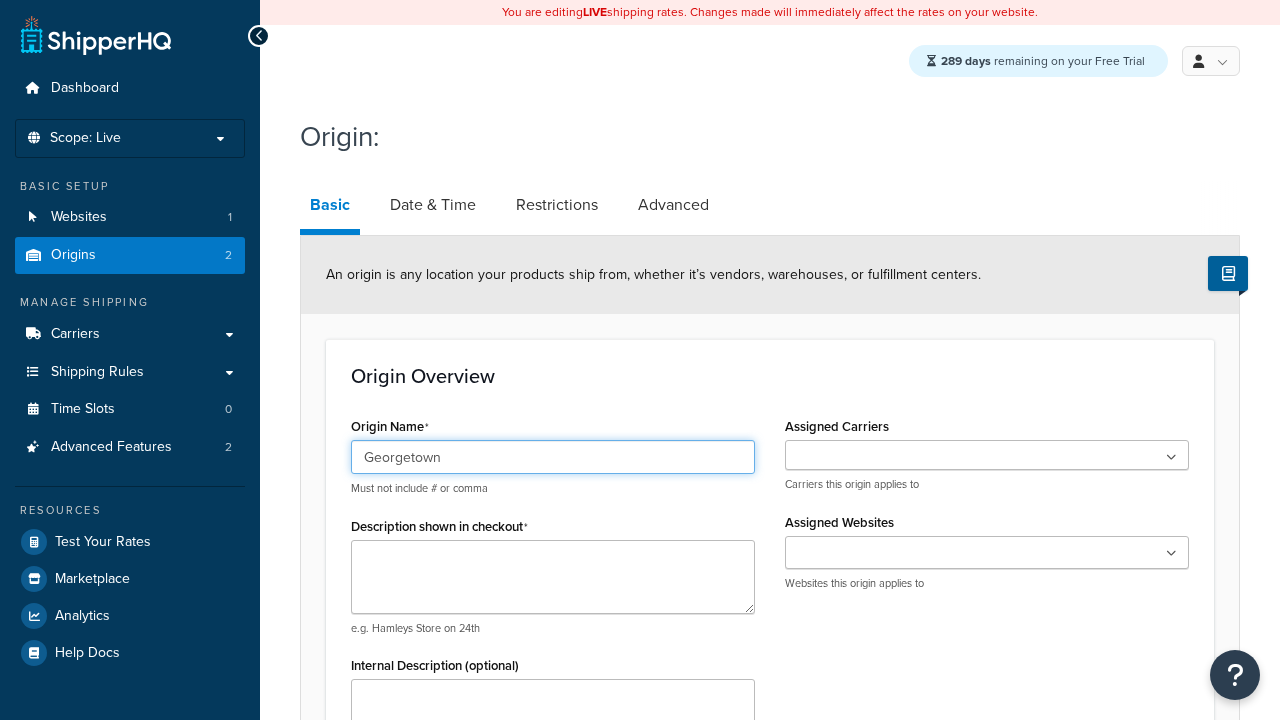 type on "Georgetown" 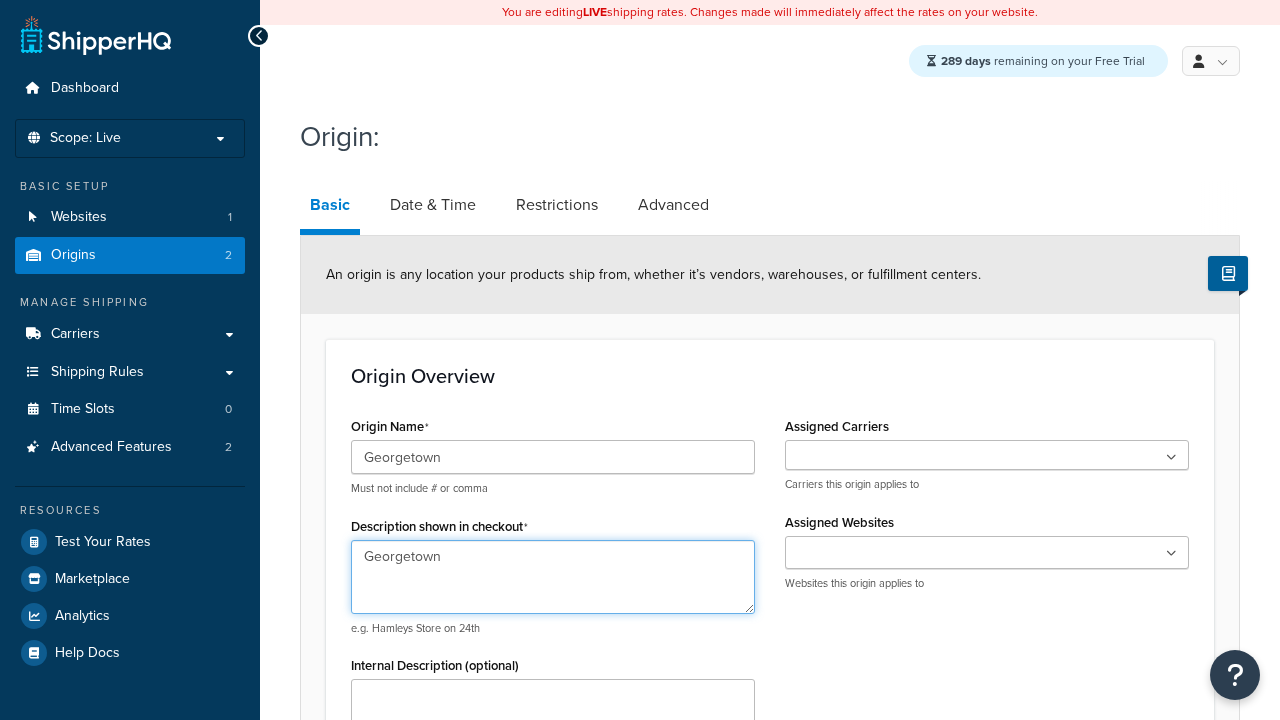 type on "Georgetown" 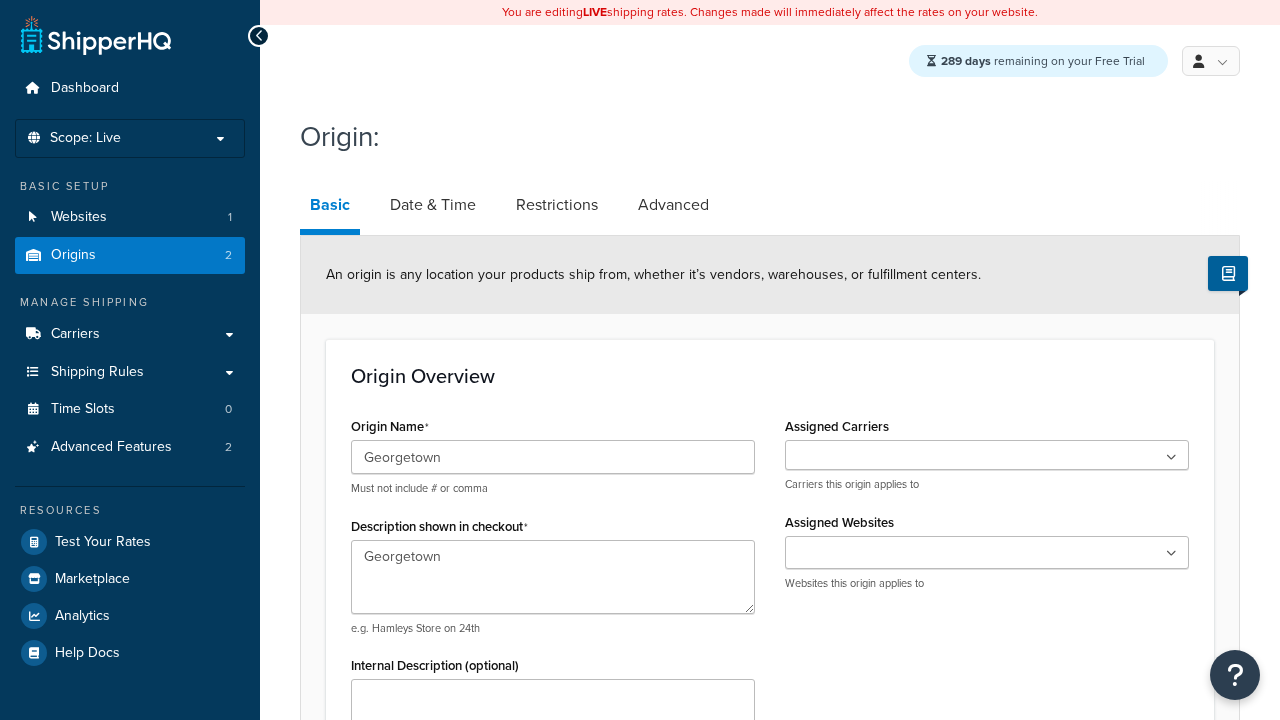 type on "Test Street" 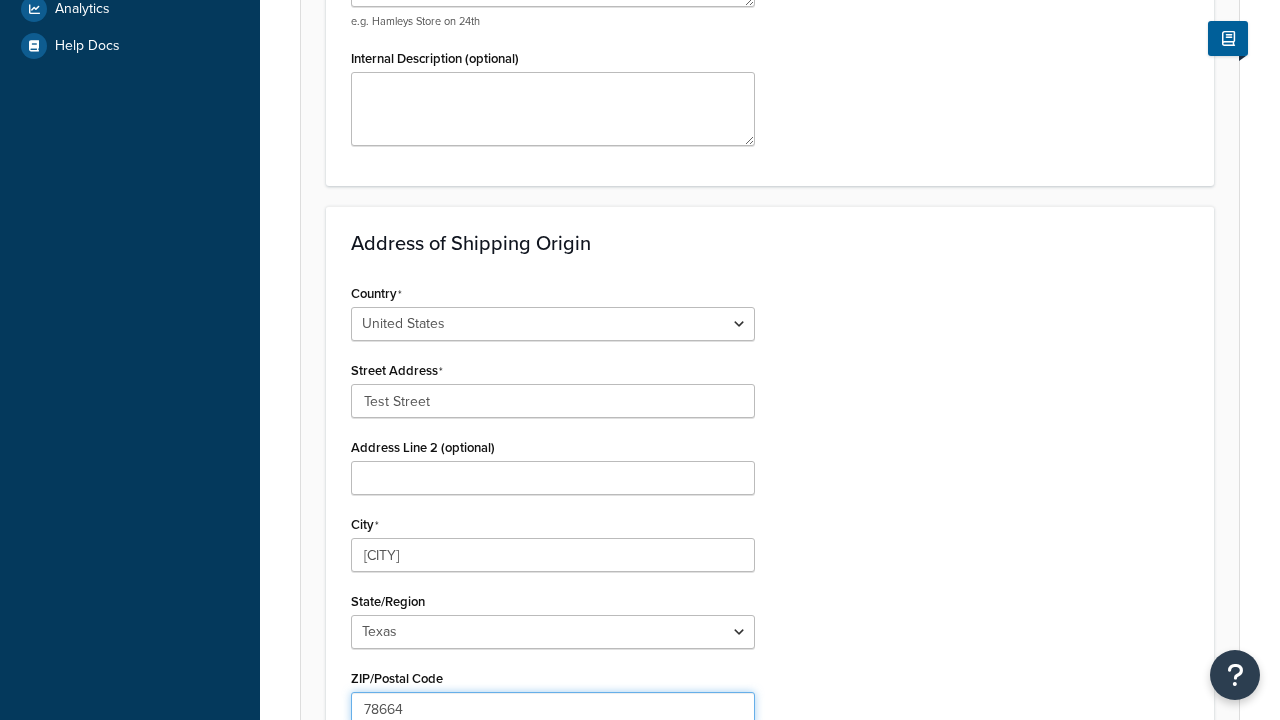 type on "78664" 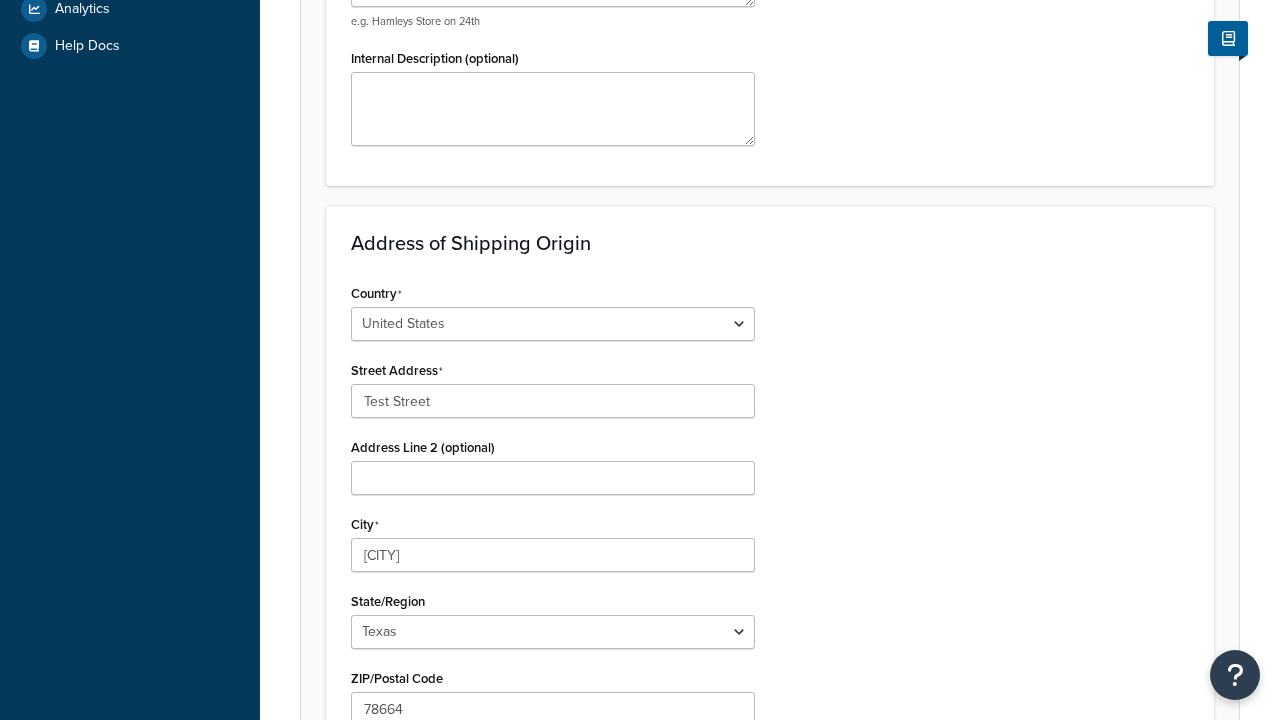 click on "Save" at bounding box center [759, 852] 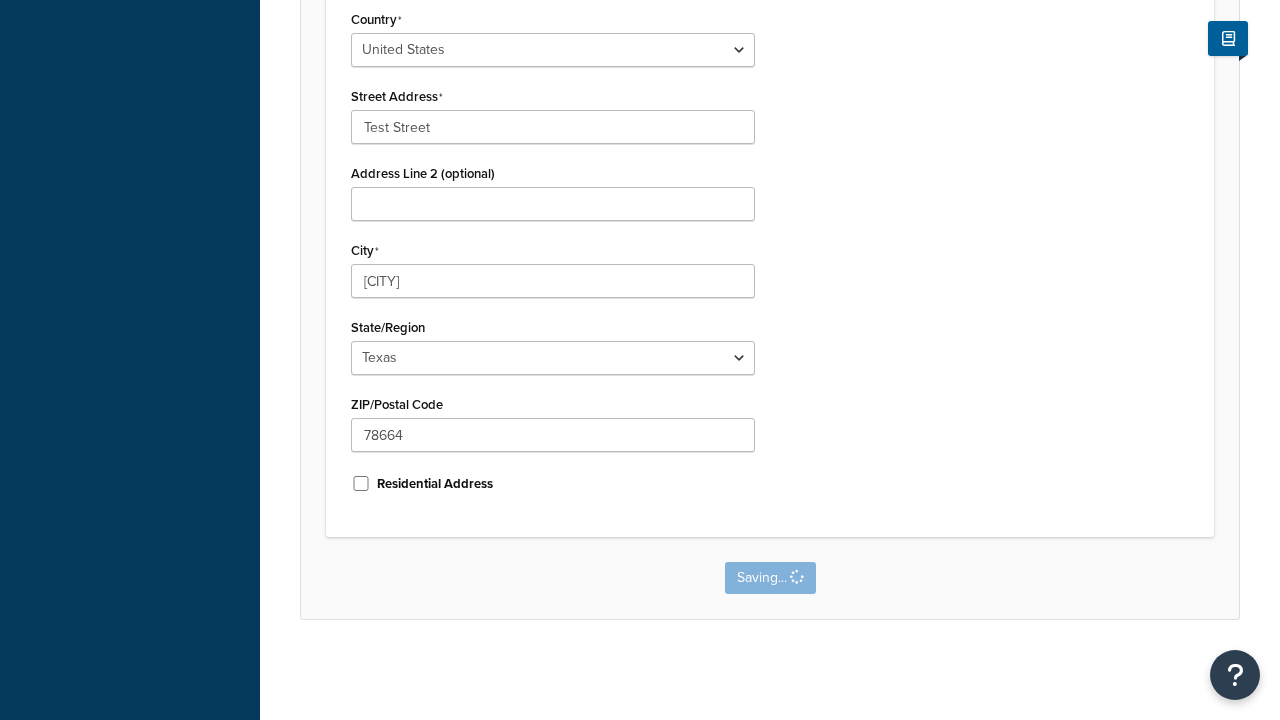 scroll, scrollTop: 0, scrollLeft: 0, axis: both 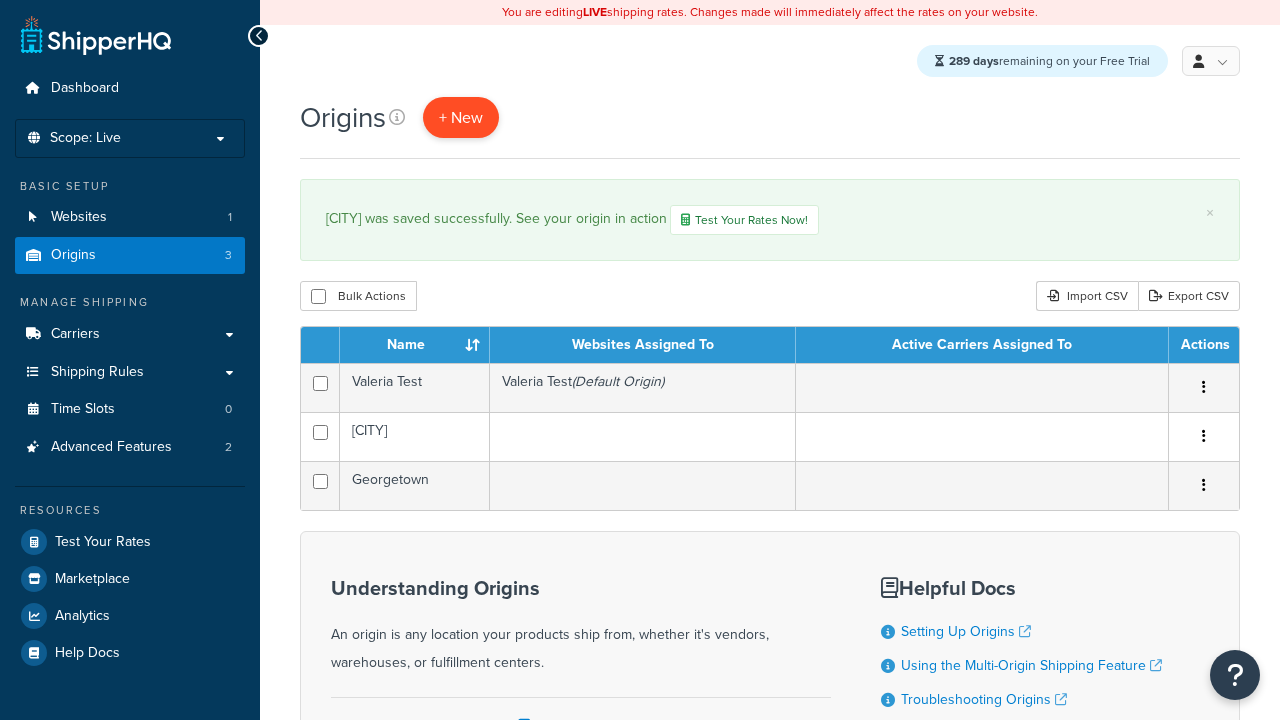 click on "+ New" at bounding box center (461, 117) 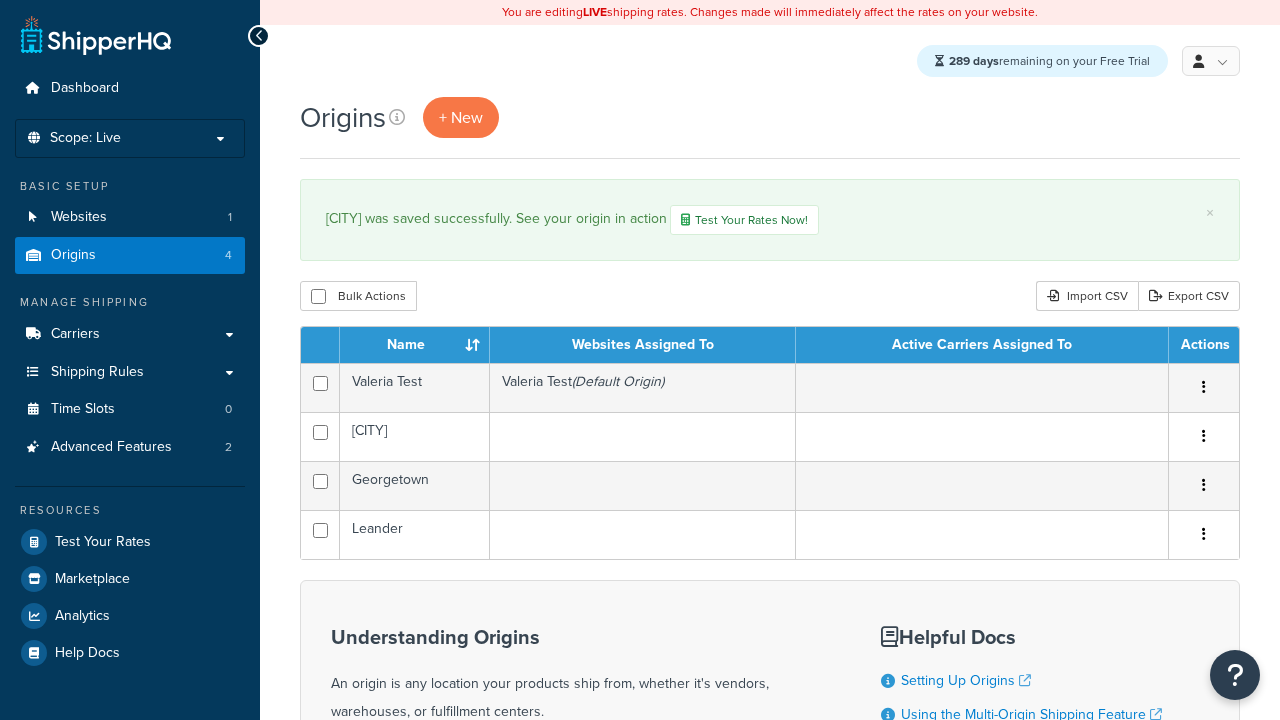 scroll, scrollTop: 0, scrollLeft: 0, axis: both 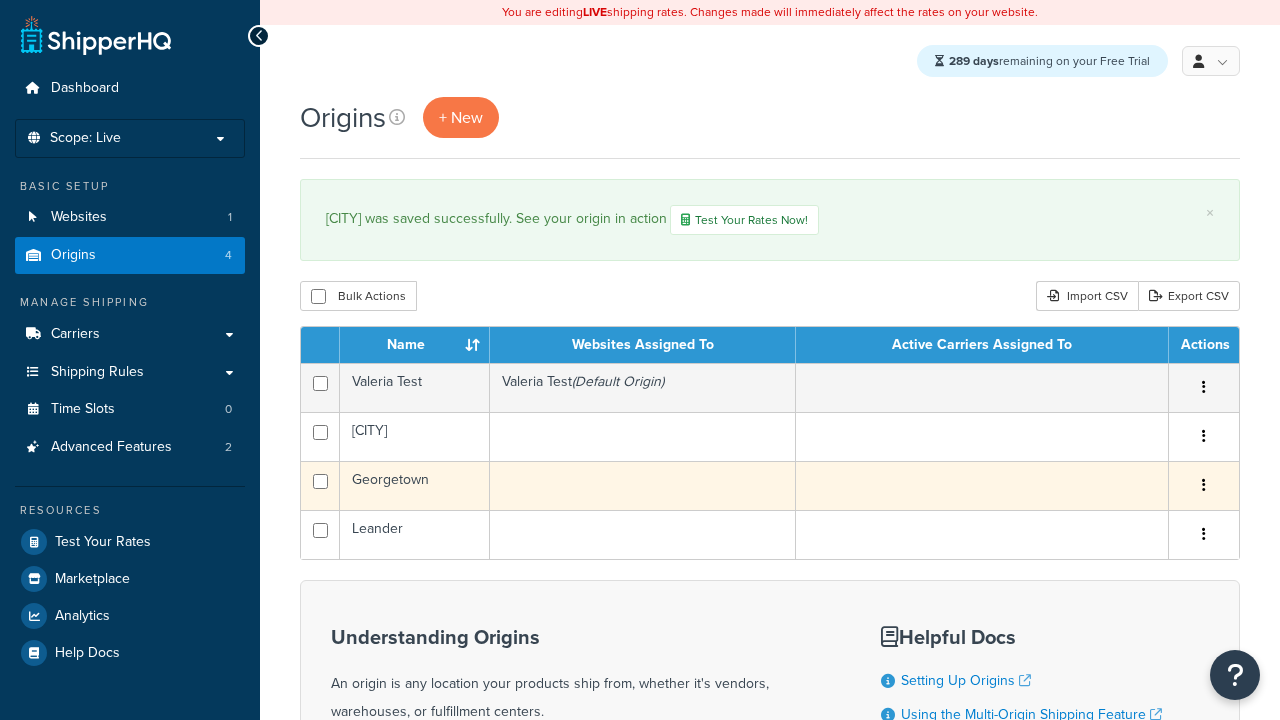 click at bounding box center [1204, 485] 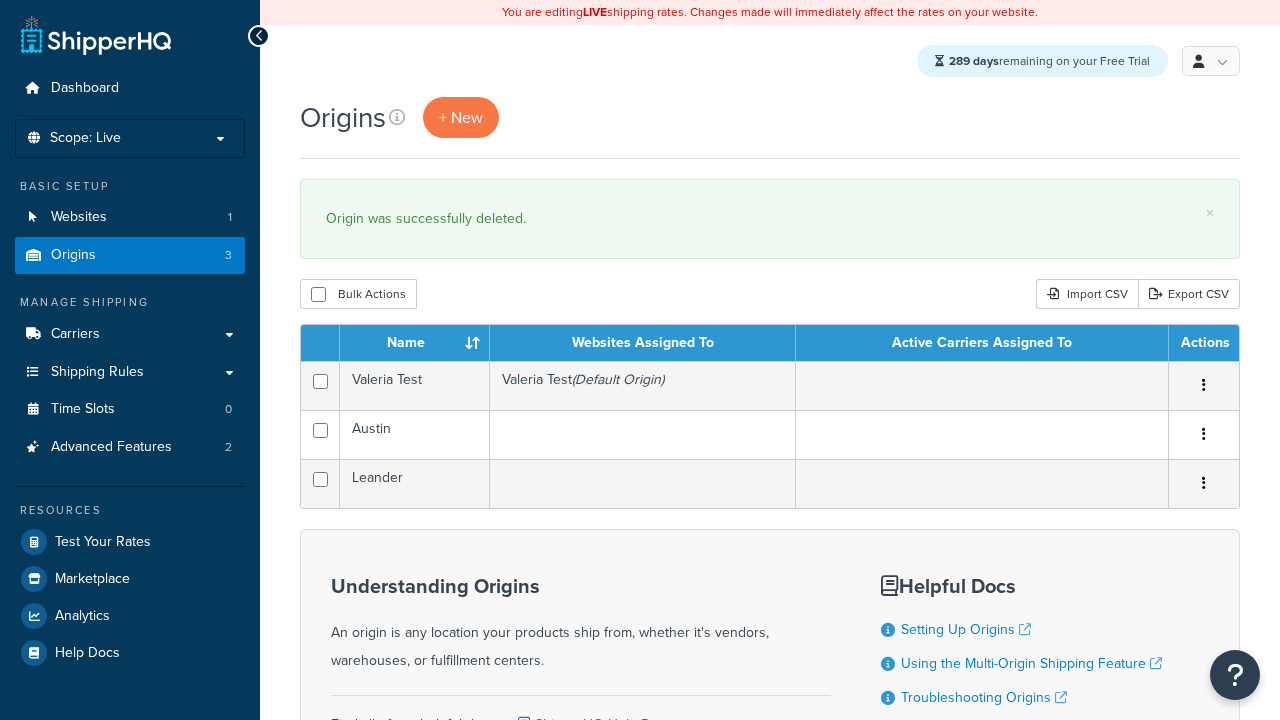 scroll, scrollTop: 0, scrollLeft: 0, axis: both 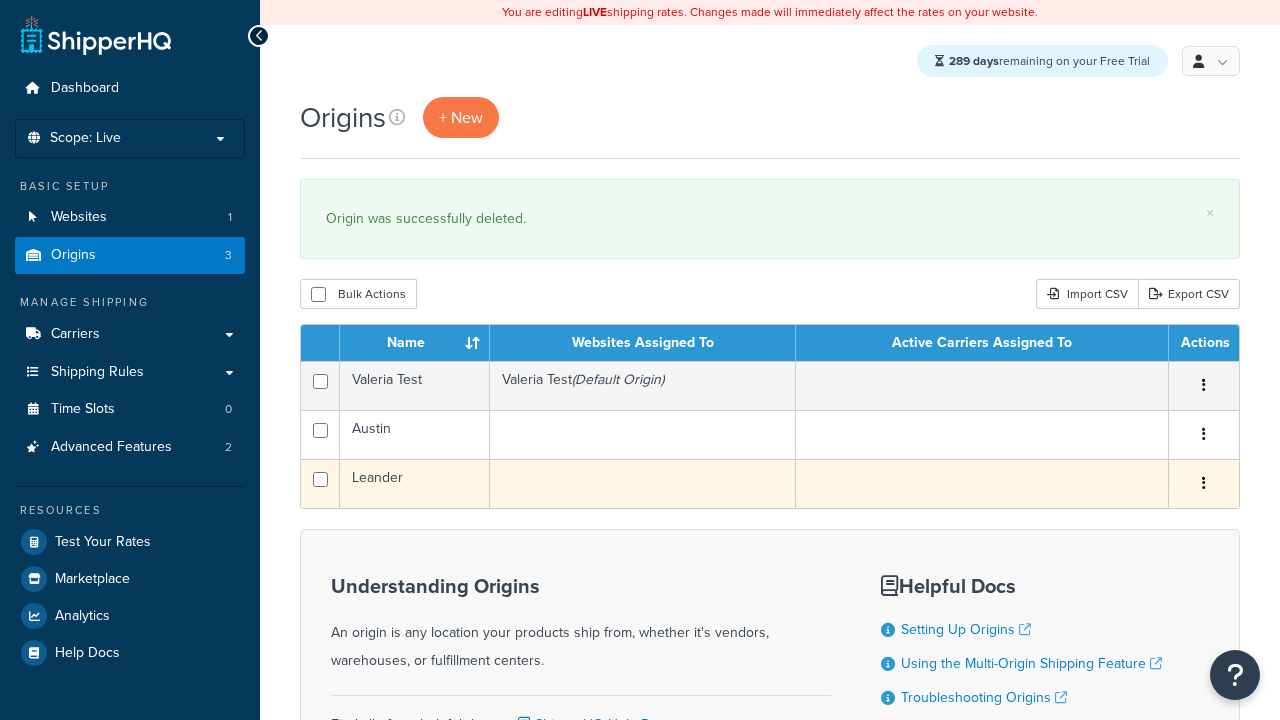 click at bounding box center [1204, 483] 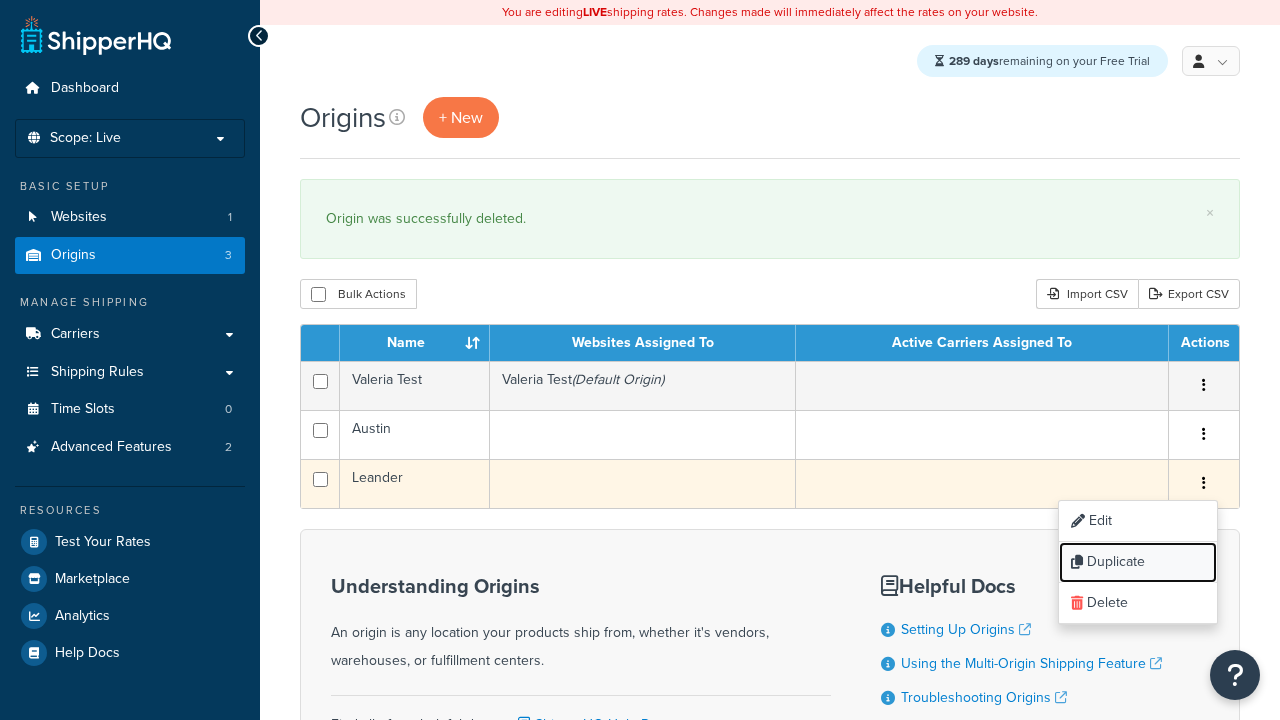 scroll, scrollTop: 0, scrollLeft: 0, axis: both 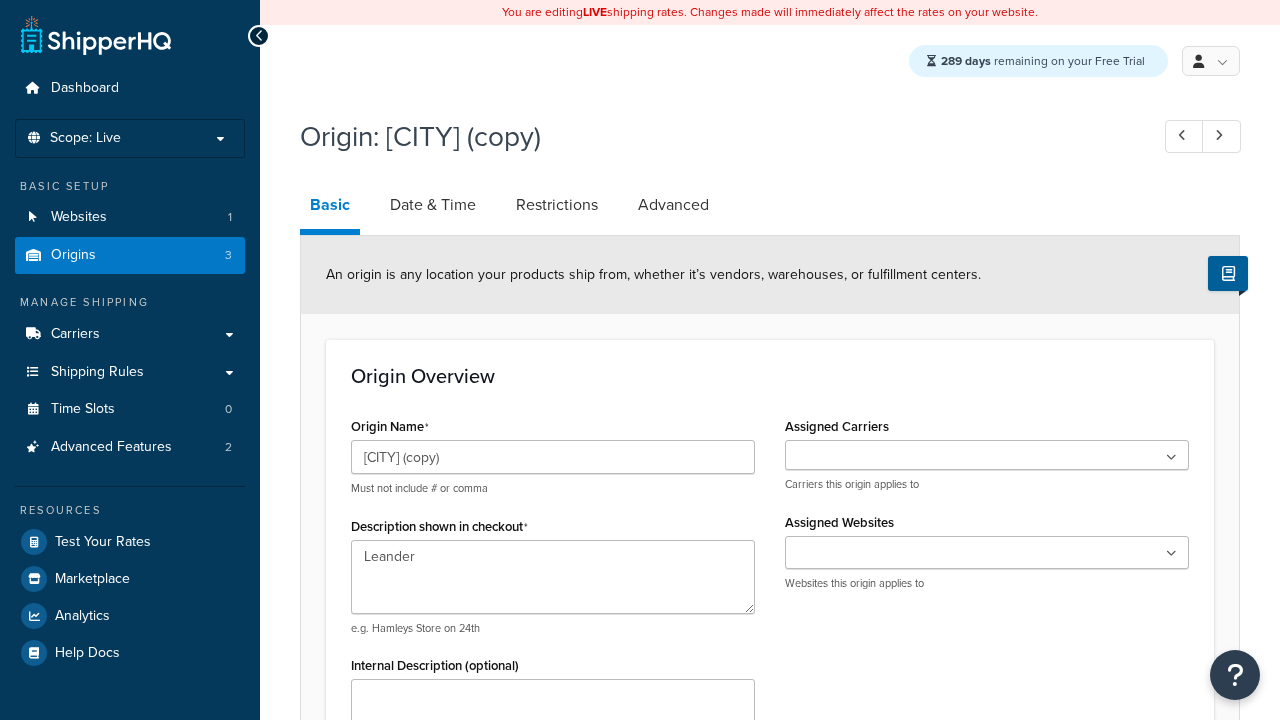select on "43" 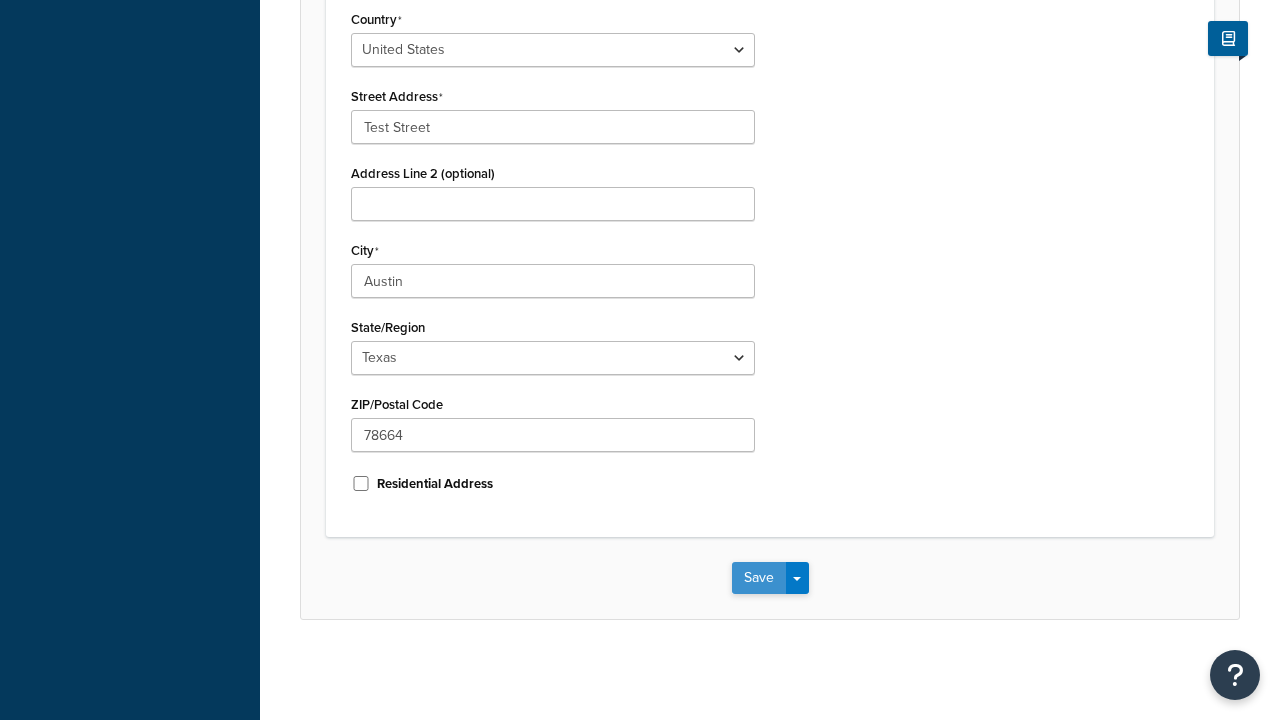 scroll, scrollTop: 0, scrollLeft: 0, axis: both 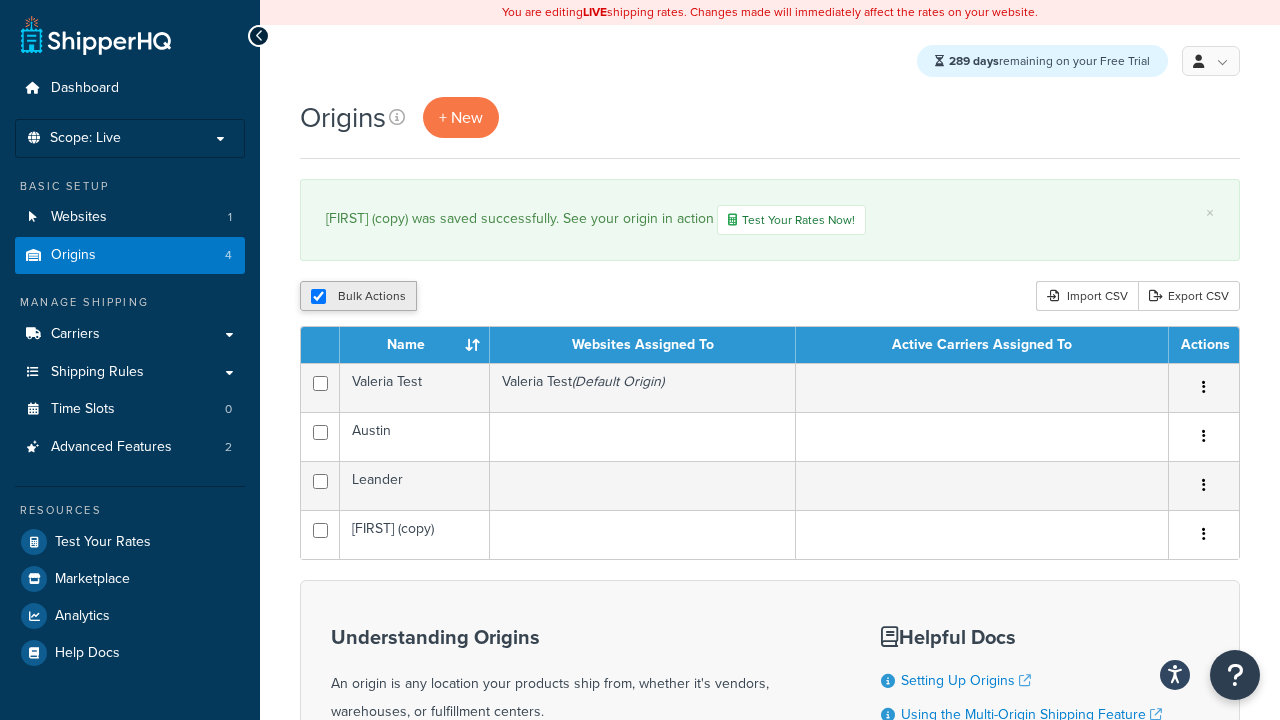 click on "Bulk Actions" at bounding box center (358, 296) 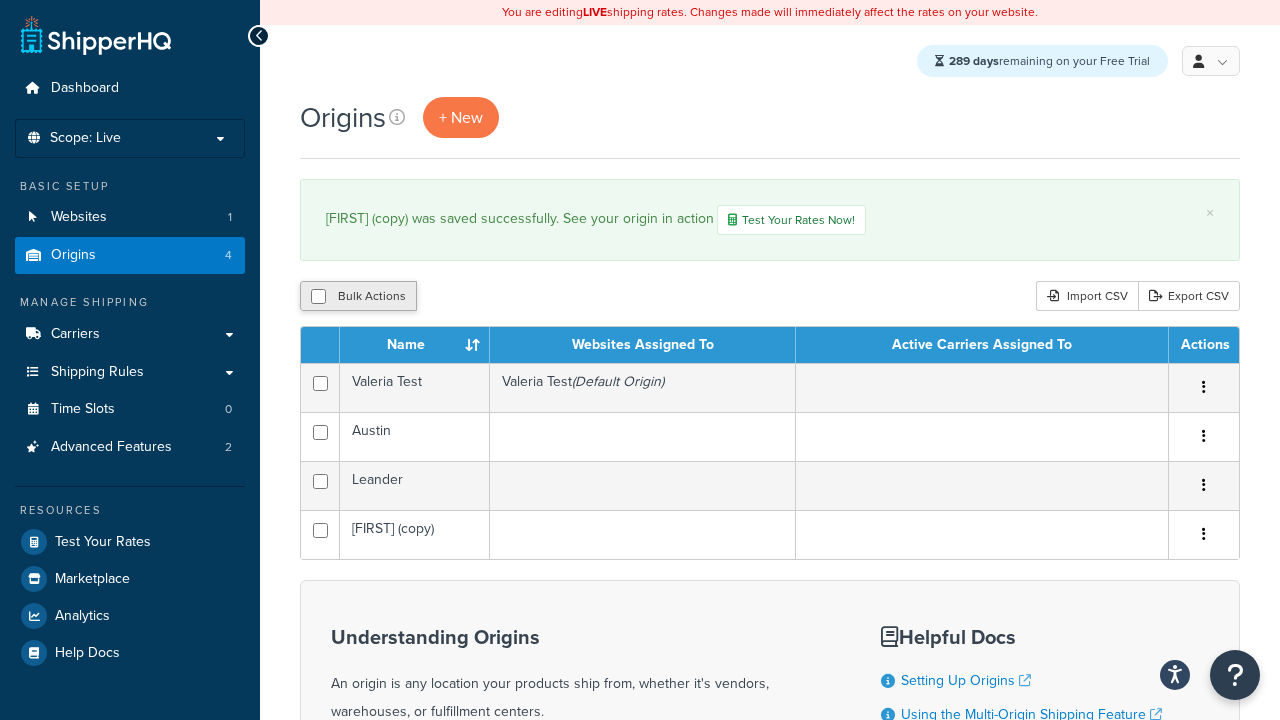 click on "Bulk Actions" at bounding box center (358, 296) 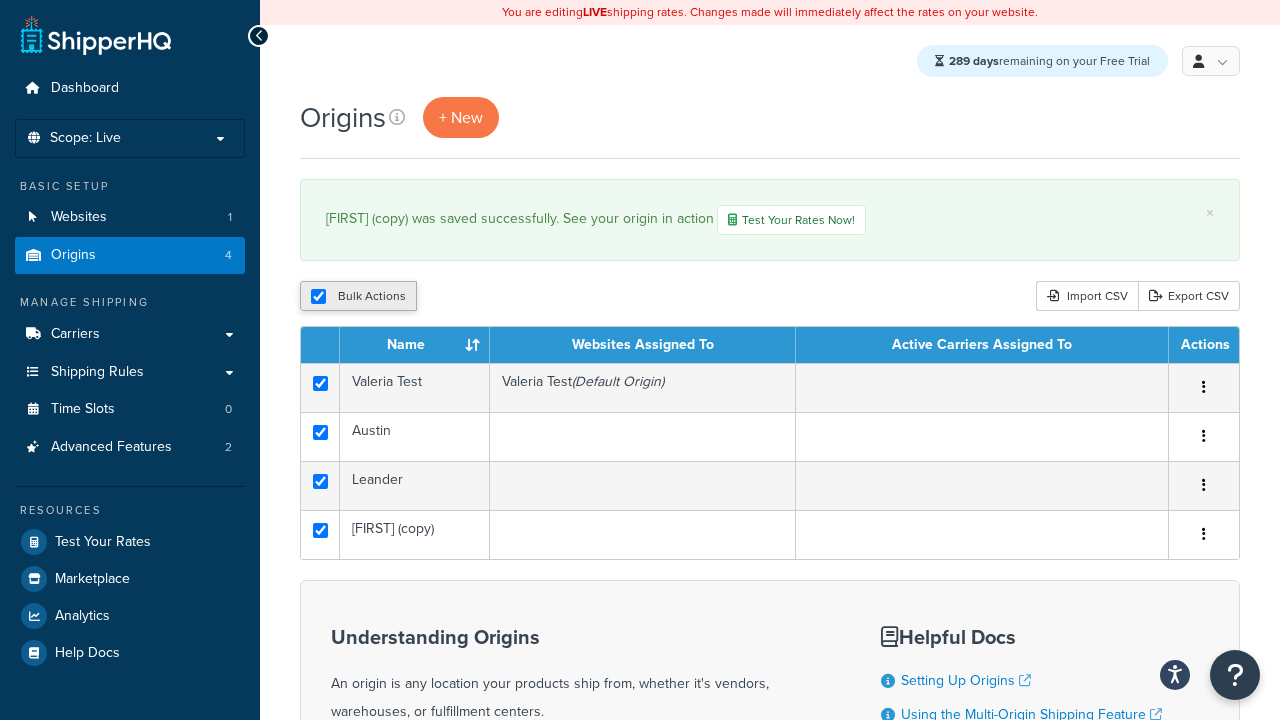 checkbox on "true" 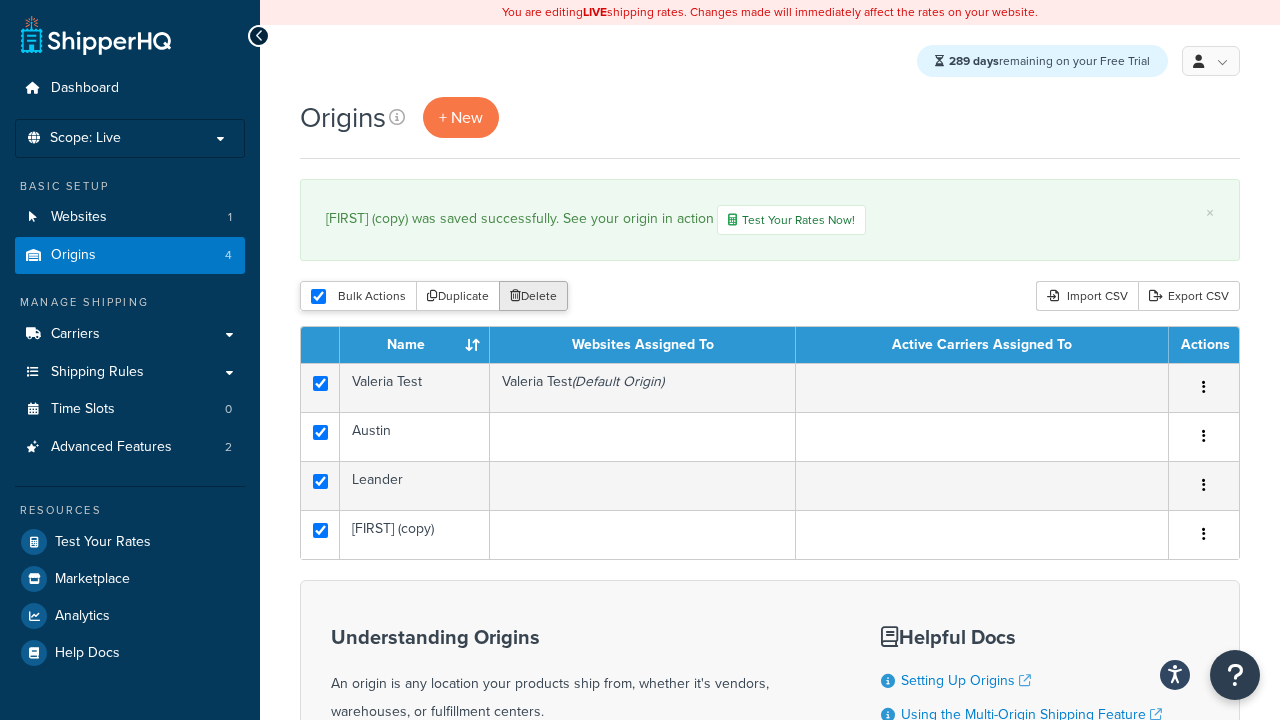 click on "Delete" at bounding box center [533, 296] 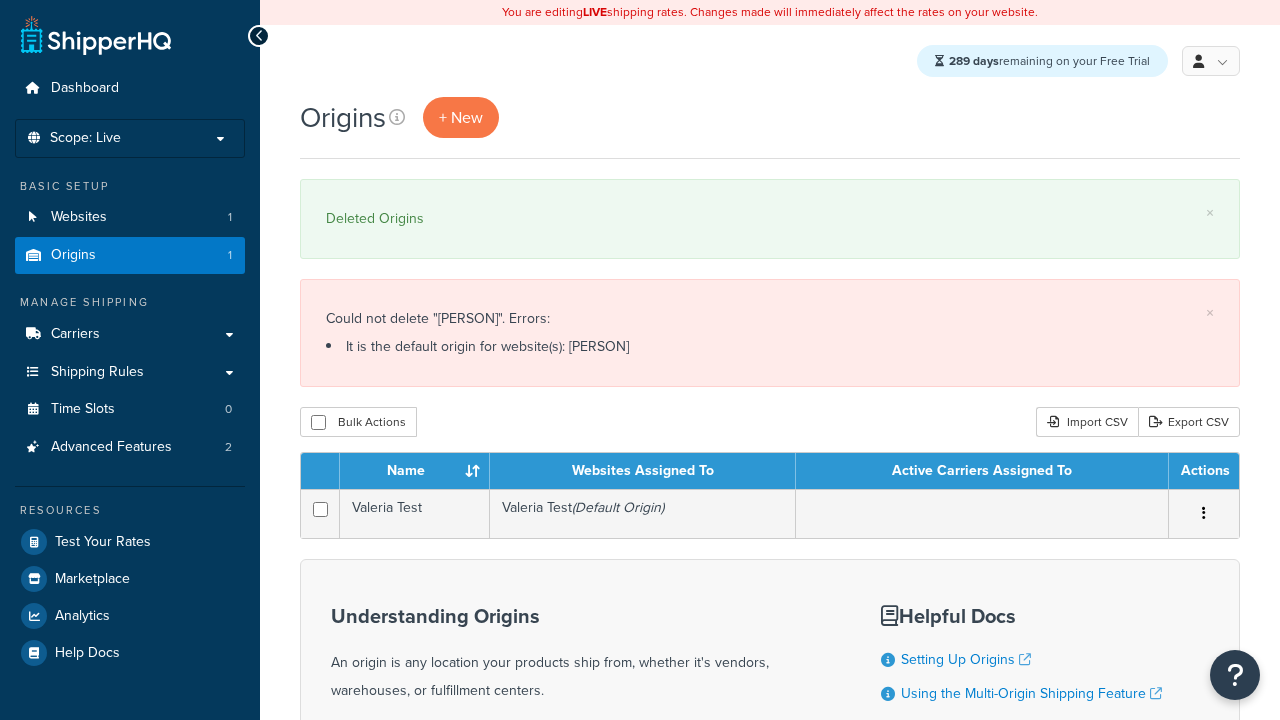 scroll, scrollTop: 0, scrollLeft: 0, axis: both 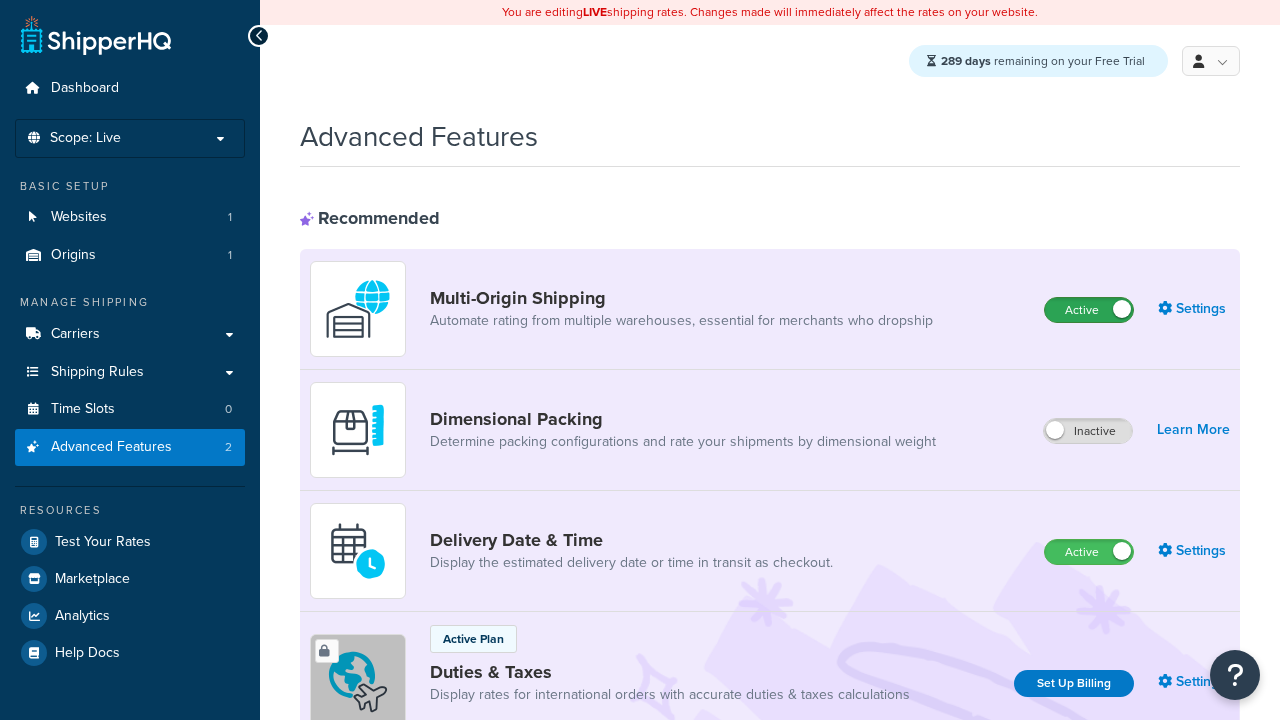 click on "Active" at bounding box center [1089, 310] 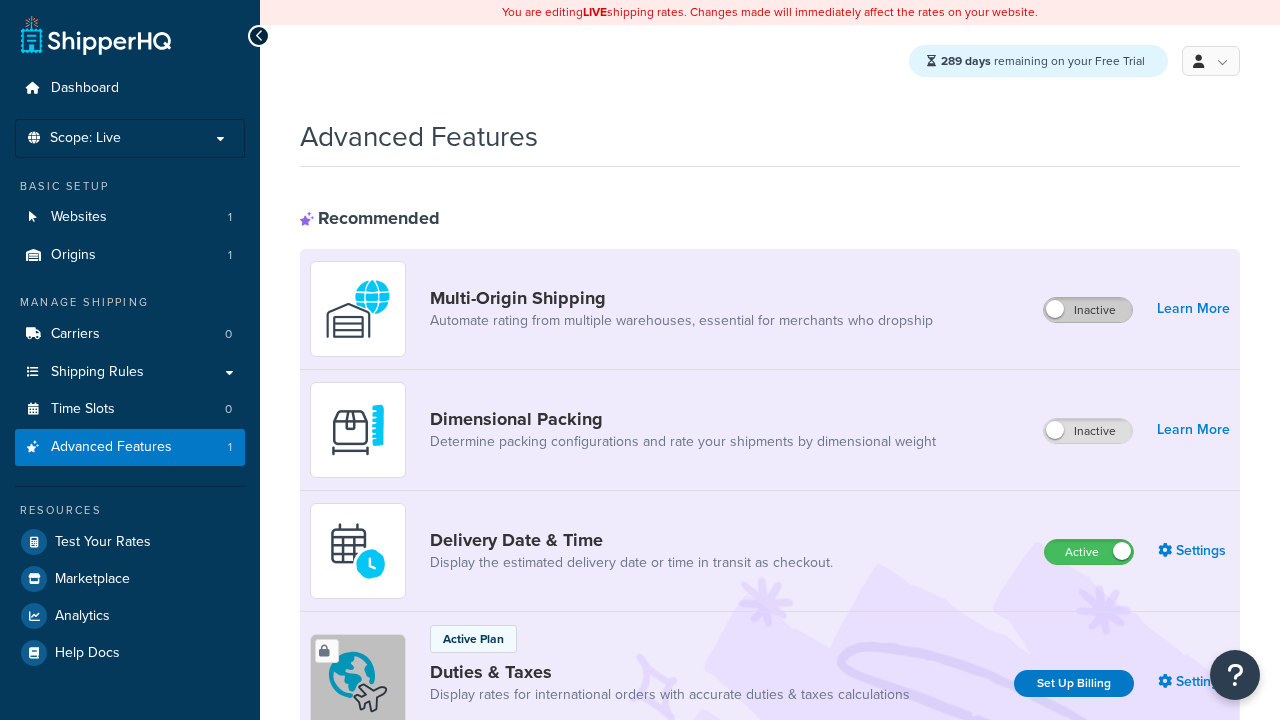 scroll, scrollTop: 0, scrollLeft: 0, axis: both 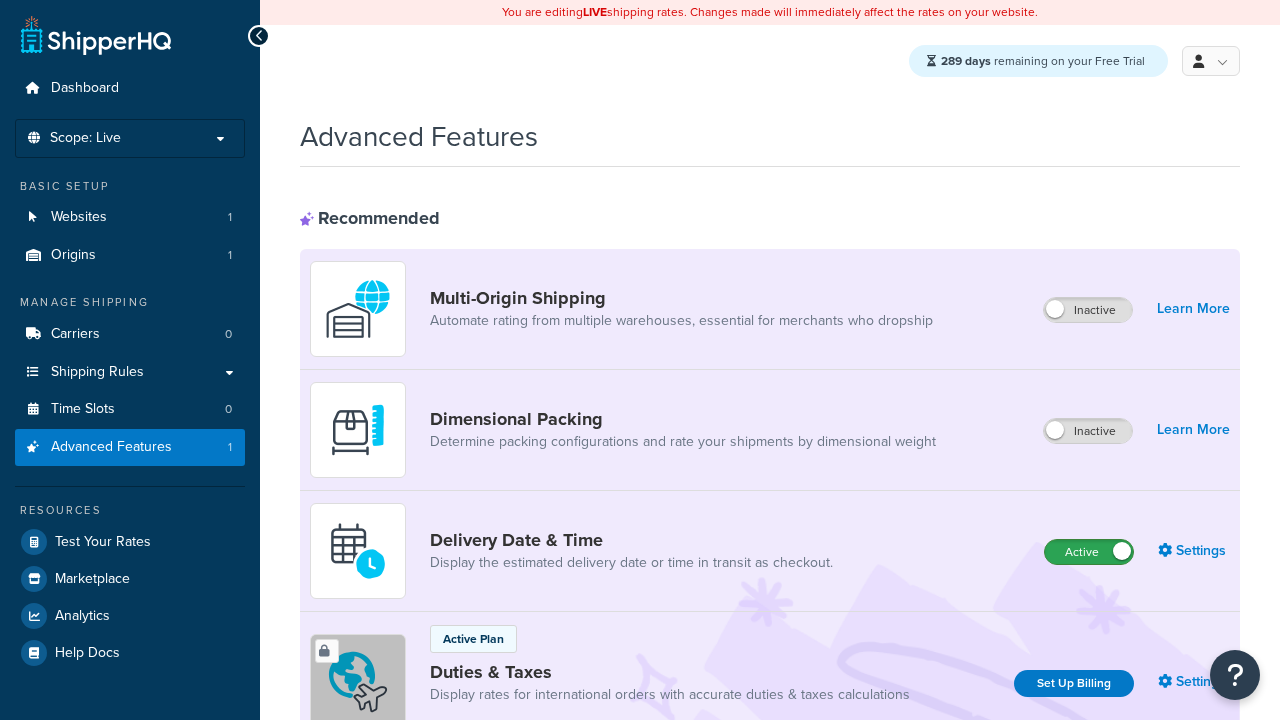 click on "Active" at bounding box center [1089, 552] 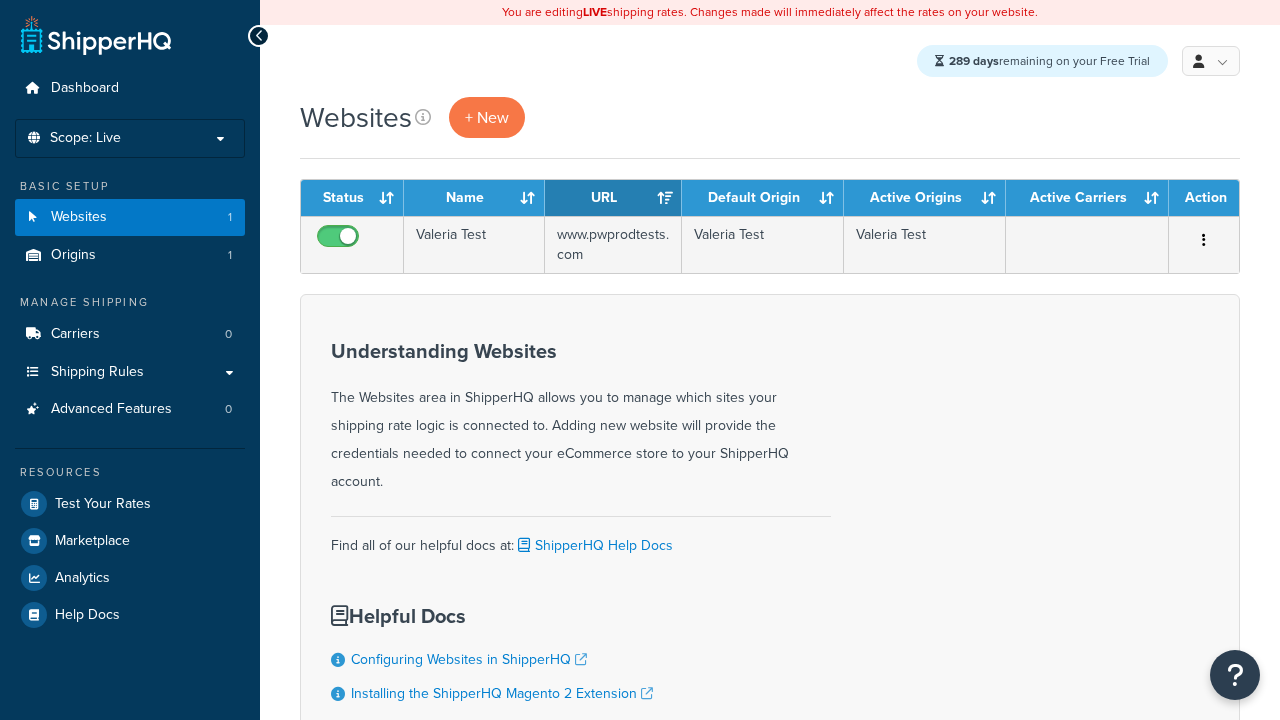 scroll, scrollTop: 0, scrollLeft: 0, axis: both 